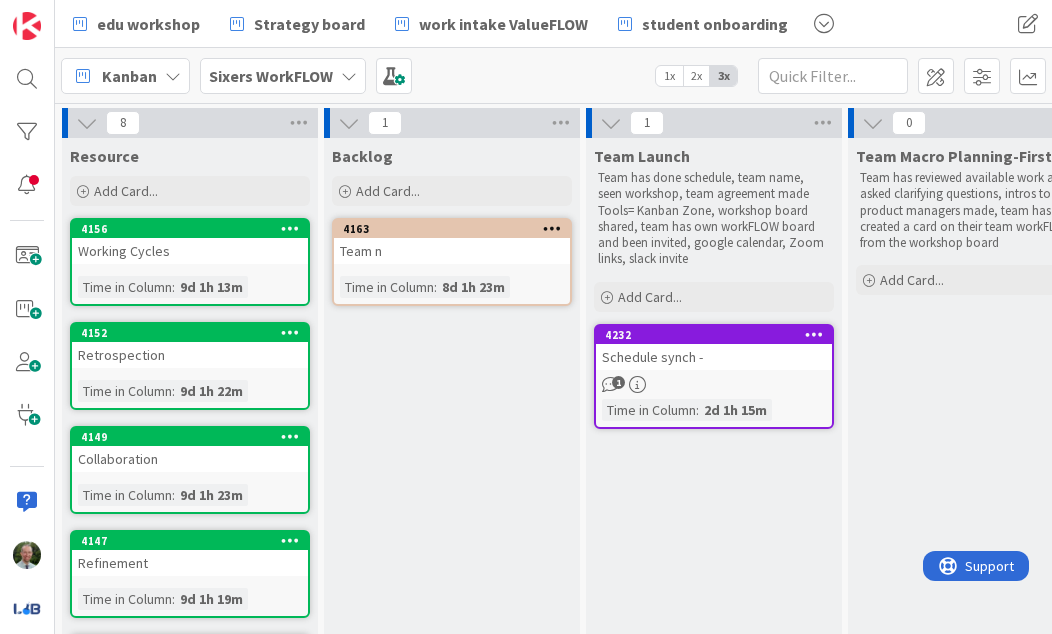 scroll, scrollTop: 0, scrollLeft: 0, axis: both 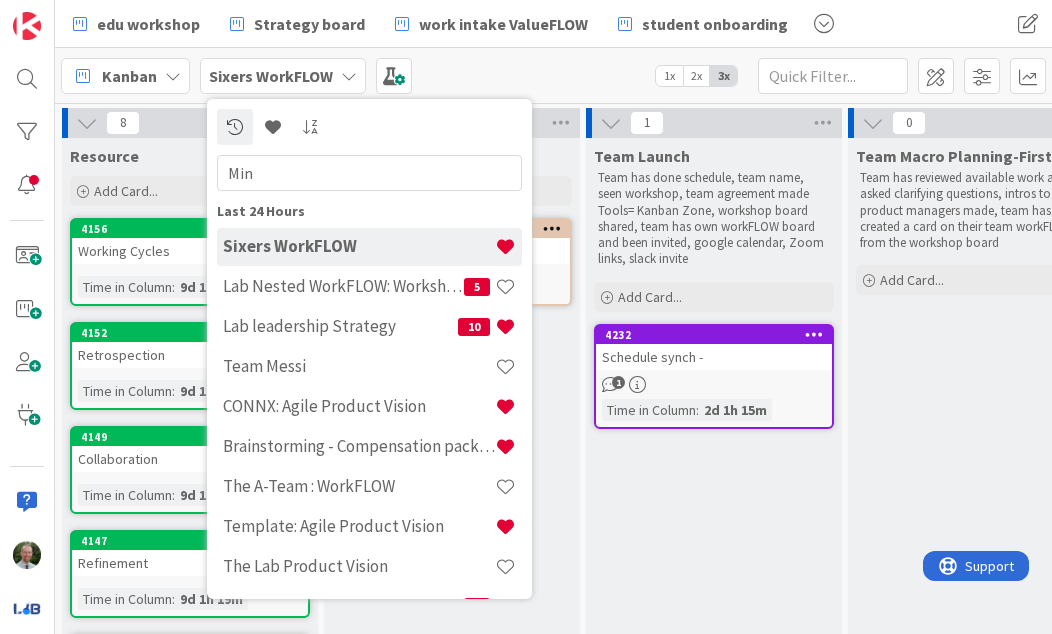 type on "Mind" 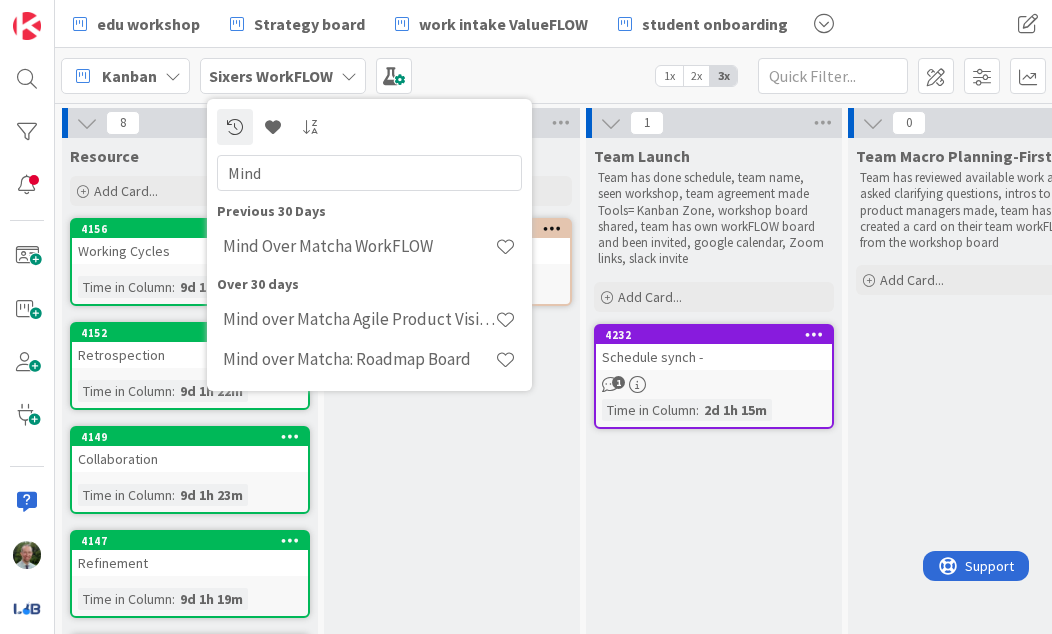 click on "Mind Over Matcha WorkFLOW" at bounding box center [359, 246] 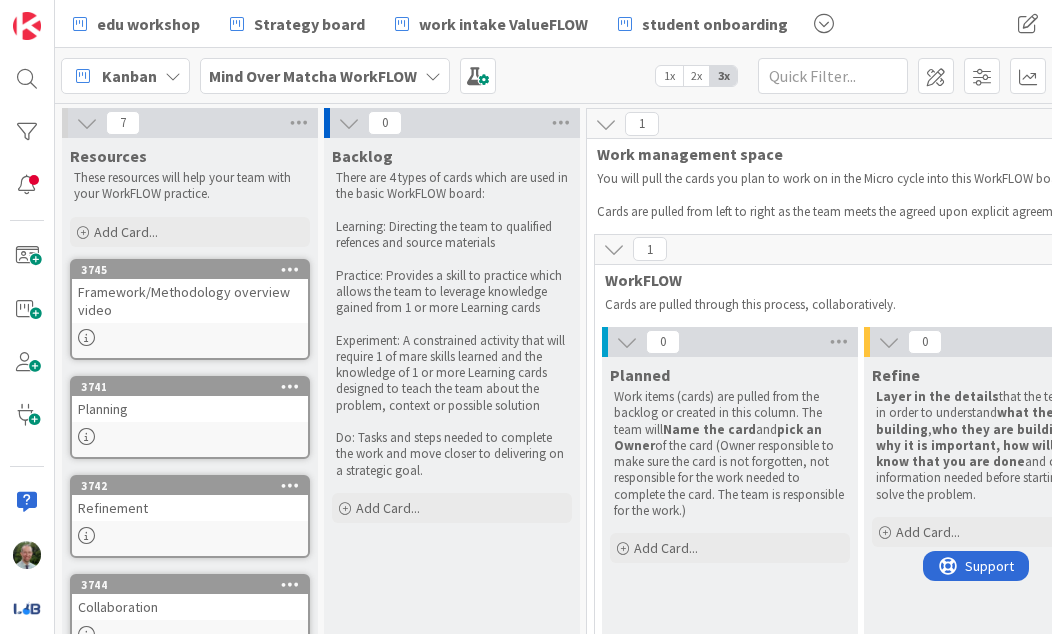 scroll, scrollTop: 0, scrollLeft: 0, axis: both 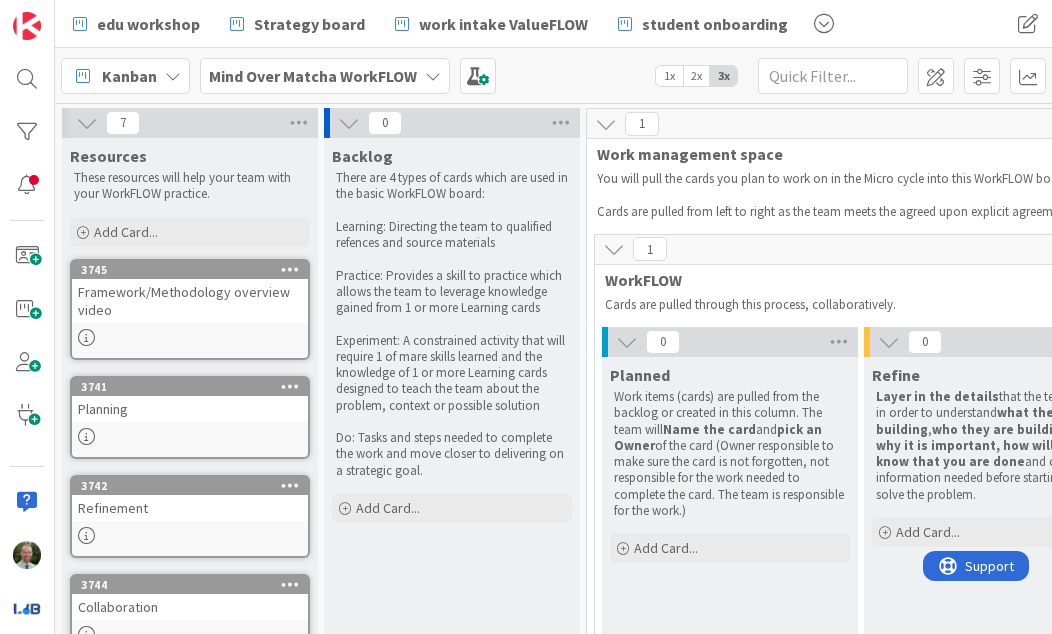 click on "edu workshop" at bounding box center [148, 24] 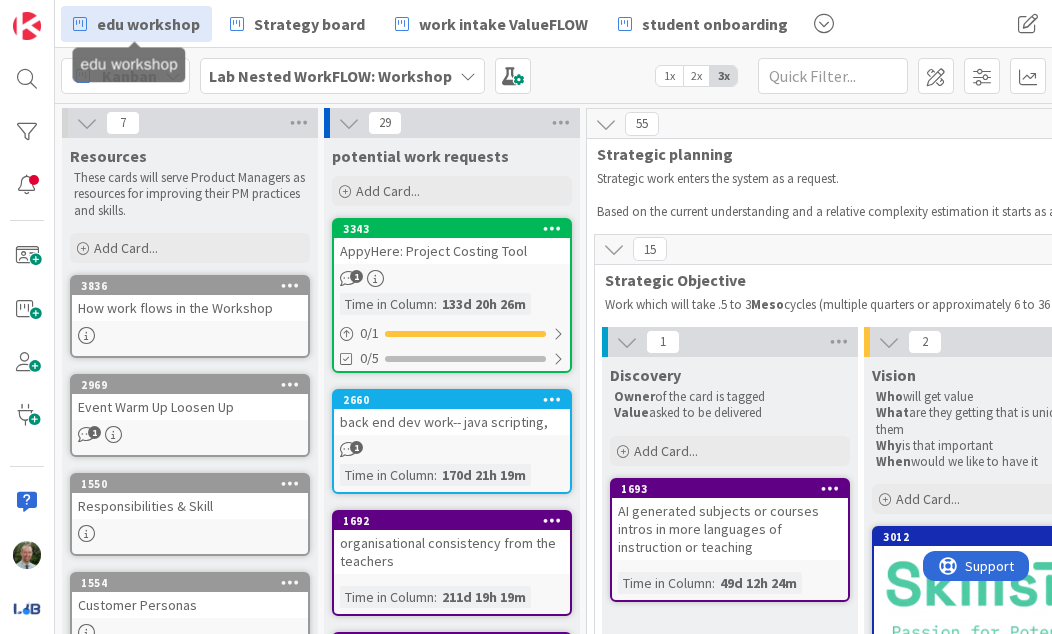 scroll, scrollTop: 0, scrollLeft: 0, axis: both 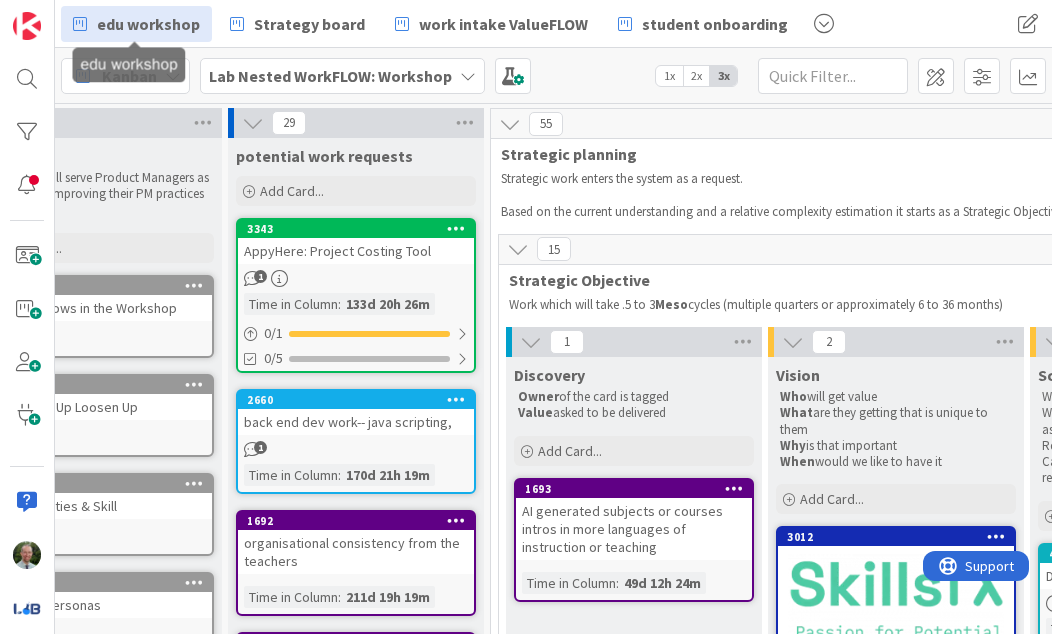 click on "3343 AppyHere: Project Costing Tool 1 Time in Column : 133d 20h 26m 0 / 1 0/5" at bounding box center (356, 295) 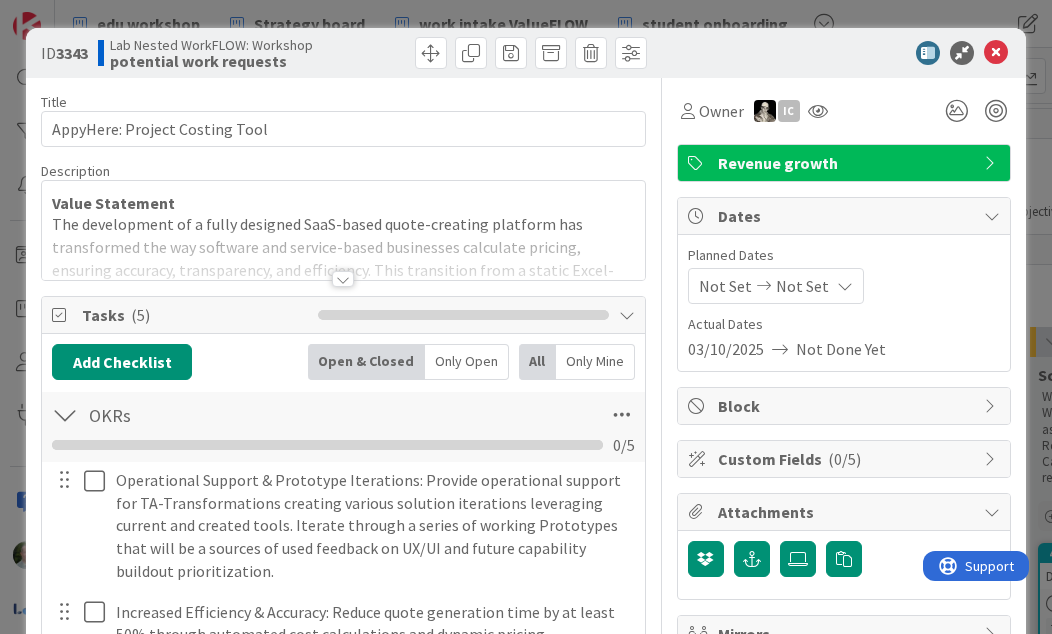 scroll, scrollTop: 0, scrollLeft: 0, axis: both 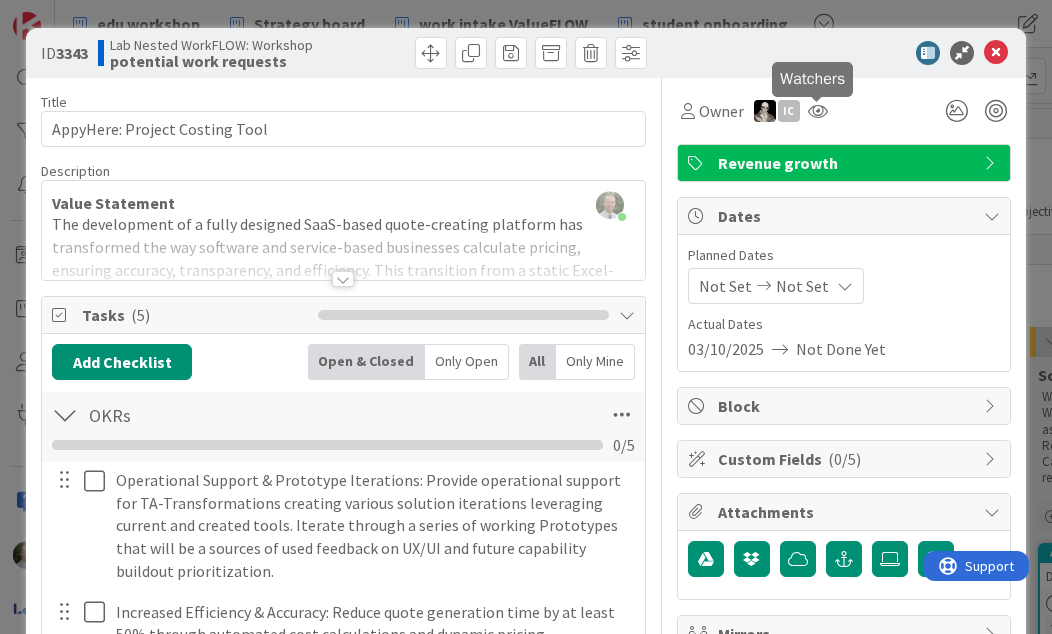 click on "Watchers" at bounding box center [812, 79] 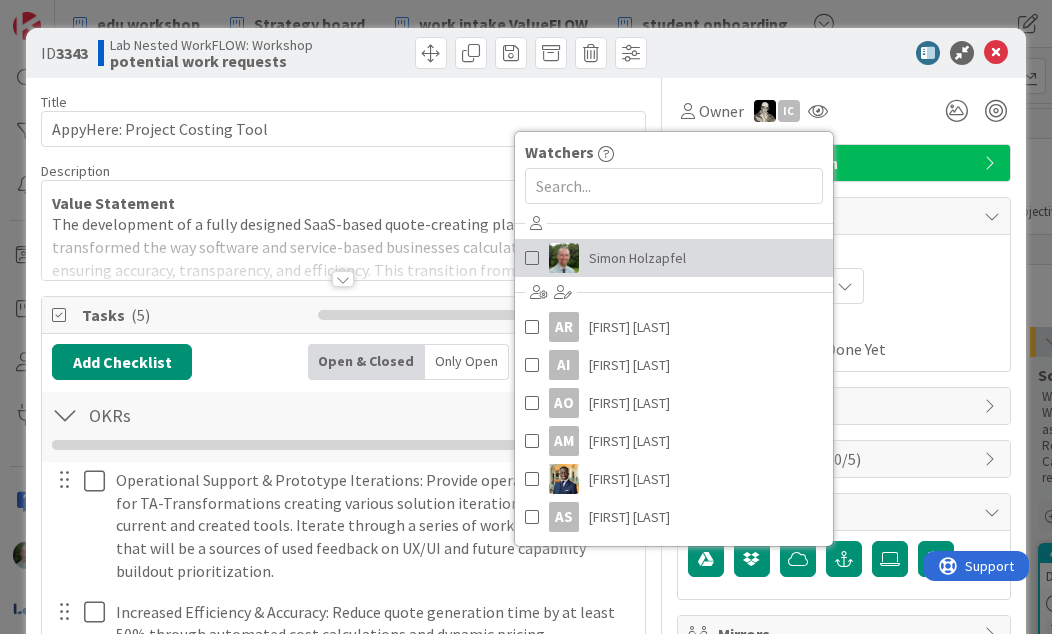 click on "Simon Holzapfel" at bounding box center (637, 258) 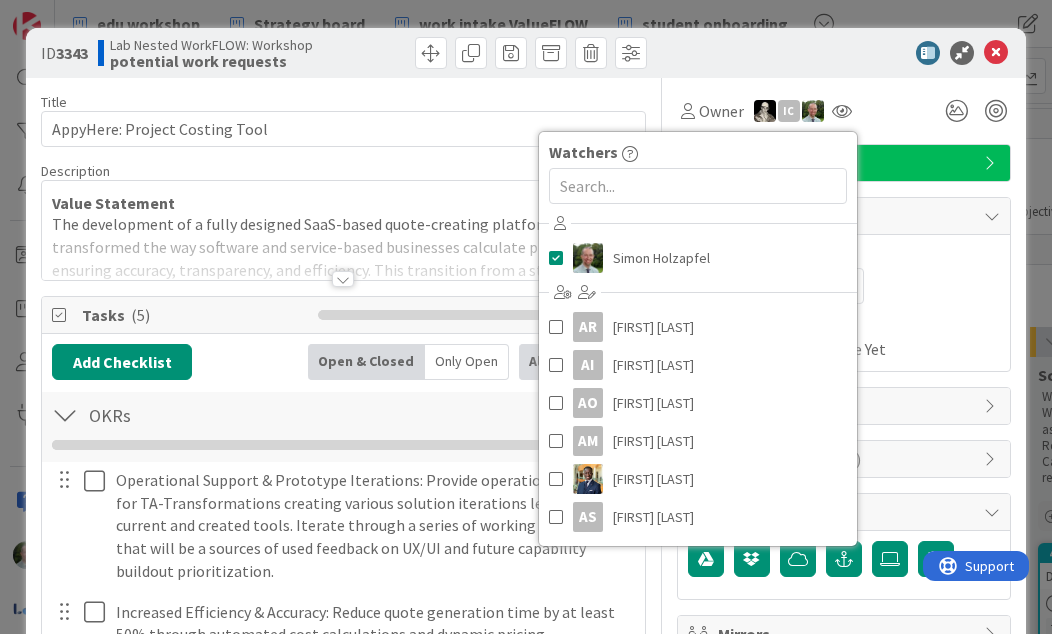 click on "Owner IC Watchers [FIRST] [LAST] AR [FIRST] [LAST] AI [FIRST] [LAST] AO [FIRST] [LAST] AM [FIRST] [LAST] [FIRST] [LAST] AS [FIRST] [LAST] AO [FIRST] [LAST] BJ [FIRST] [LAST] CG [FIRST] [LAST] DW [FIRST] [LAST] DJ [FIRST] [LAST] DR [FIRST] [LAST] EH [FIRST] [LAST] EK [FIRST] [LAST] GH [FIRST]  [LAST]  GL [FIRST] [LAST] HO [FIRST] [LAST] IB [FIRST] [LAST] IC [FIRST] [LAST] IM [FIRST] [LAST] JP [FIRST] [LAST] JB [FIRST] [LAST] JW [FIRST] [LAST] JC [FIRST] [LAST] [FIRST] [LAST] KL [FIRST] [LAST] LT [FIRST] [LAST] LB [FIRST] [LAST] LI [FIRST] [LAST] MD [FIRST] [LAST] NO [FIRST] [LAST] OL [FIRST] [LAST] PM [FIRST] [LAST] PI [FIRST] [LAST] RH [FIRST] [LAST] [FIRST] [LAST] RI [FIRST] [LAST] SL [FIRST] [LAST] SB [FIRST] [LAST] VD [FIRST] [LAST] [FIRST] [LAST] ZL [FIRST] [LAST] [FIRST] [LAST] [FIRST] [LAST] AM [FIRST] [LAST] AM [FIRST] [LAST] CB [FIRST] ([FIRST]) [LAST] [FIRST] [LAST] DL [FIRST] [LAST] [FIRST] [LAST] [FIRST] [LAST] GS [FIRST] [LAST] HL [FIRST] [LAST] JL JO" at bounding box center (844, 111) 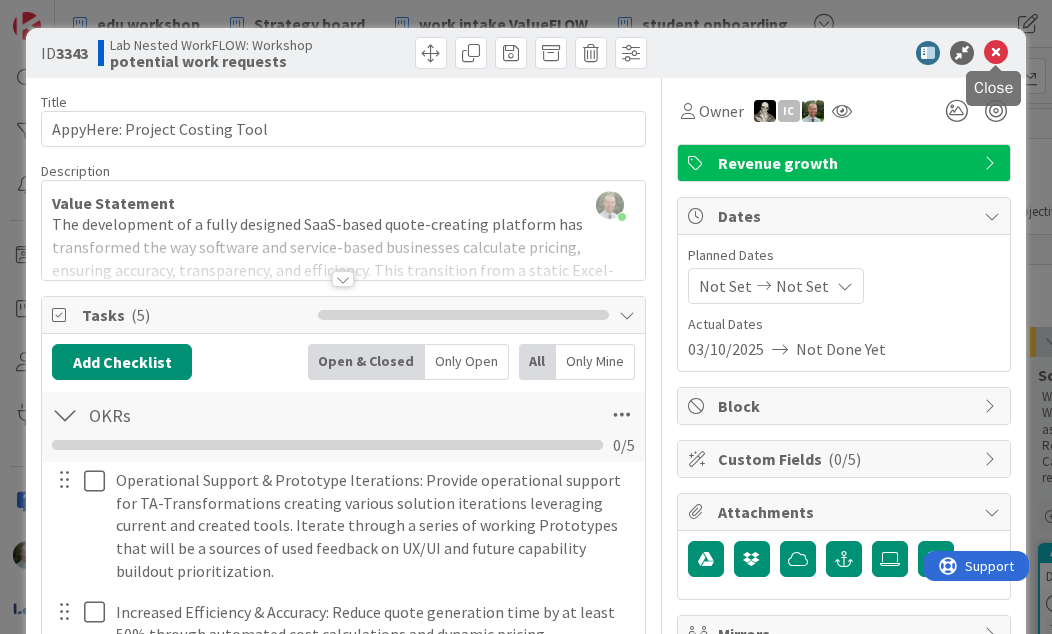 click at bounding box center (996, 53) 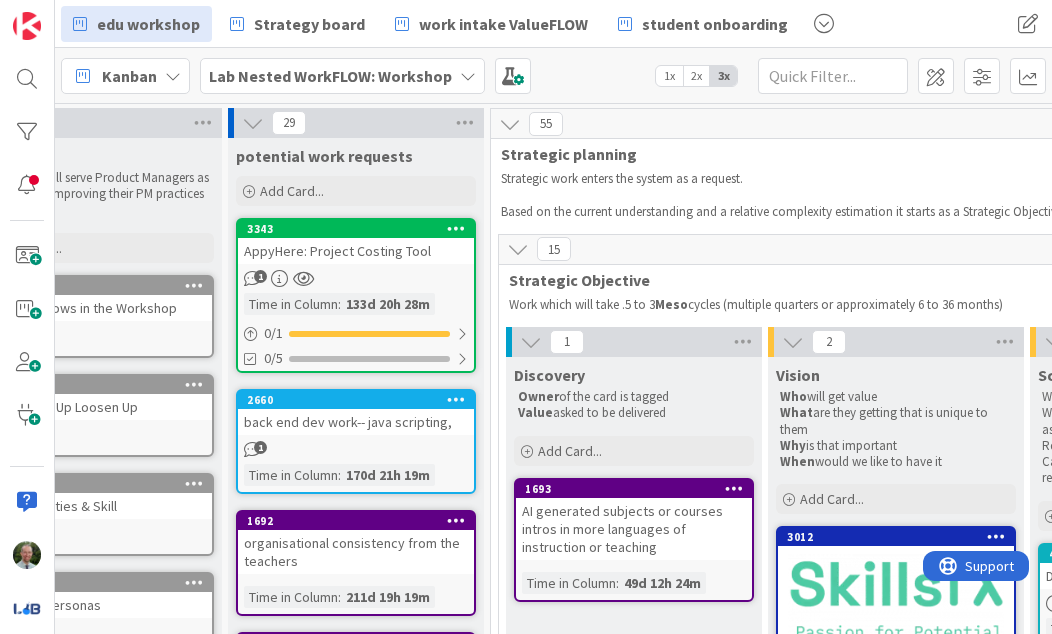 scroll, scrollTop: 0, scrollLeft: 0, axis: both 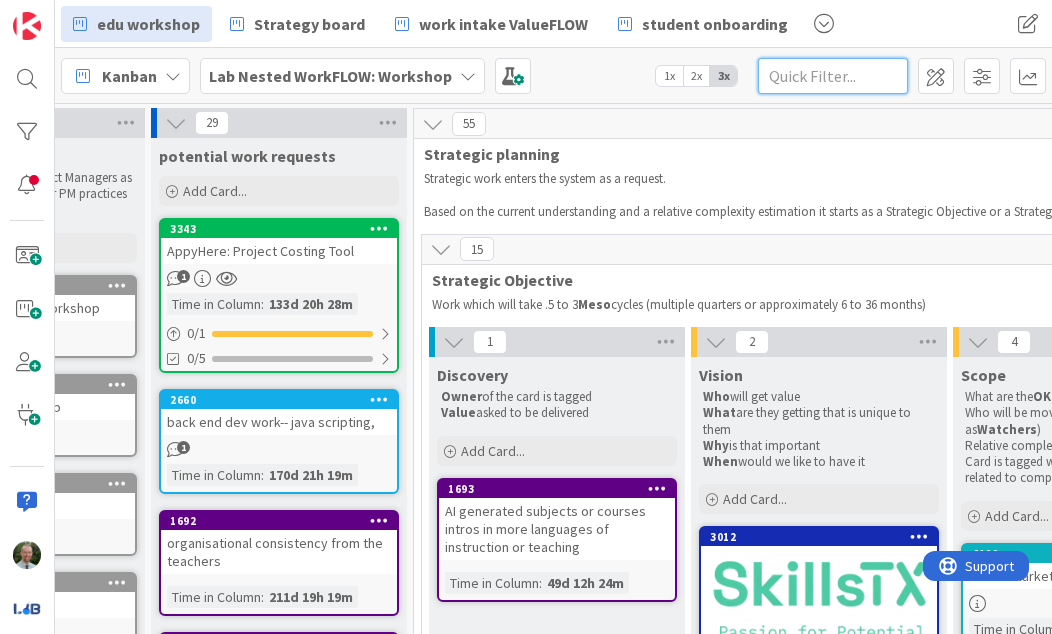 click at bounding box center [833, 76] 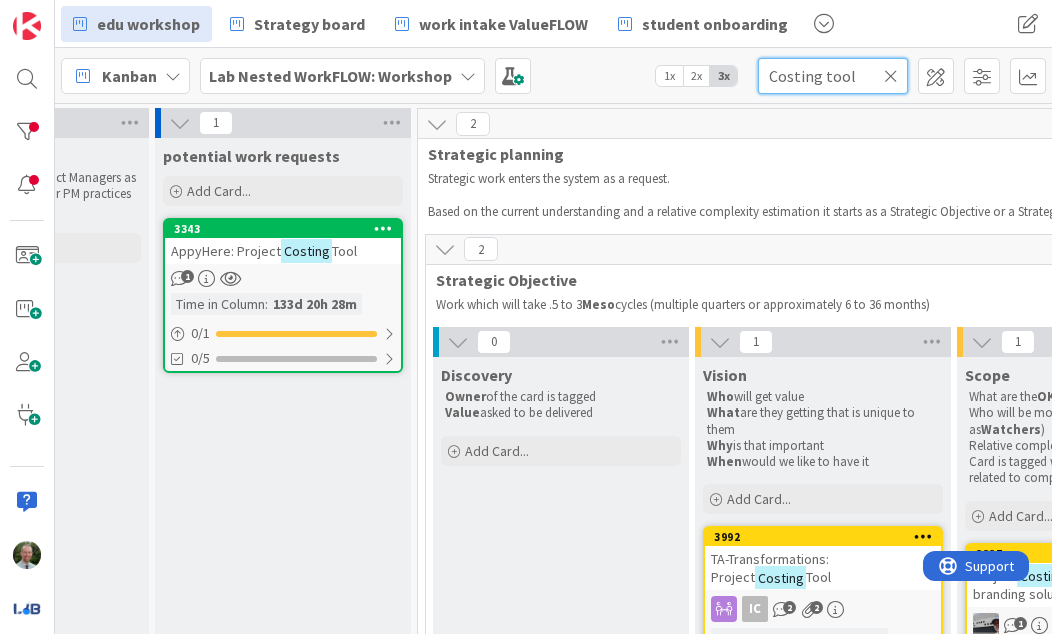 type on "Costing tool" 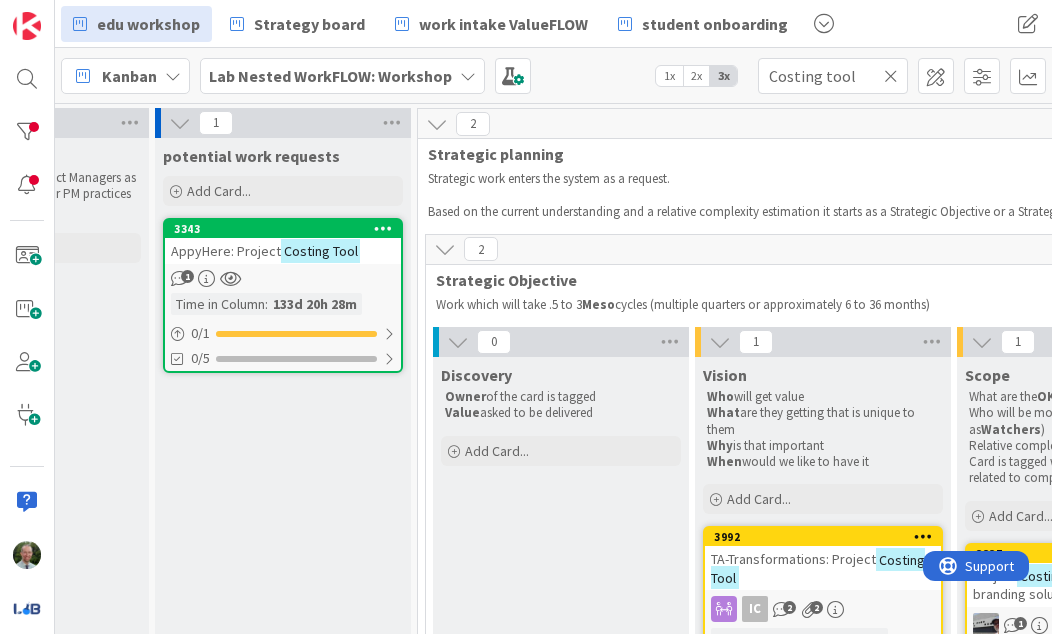 click on "3343 AppyHere: Project  Costing Tool 1 Time in Column : 133d 20h 28m 0 / 1 0/5" at bounding box center (283, 295) 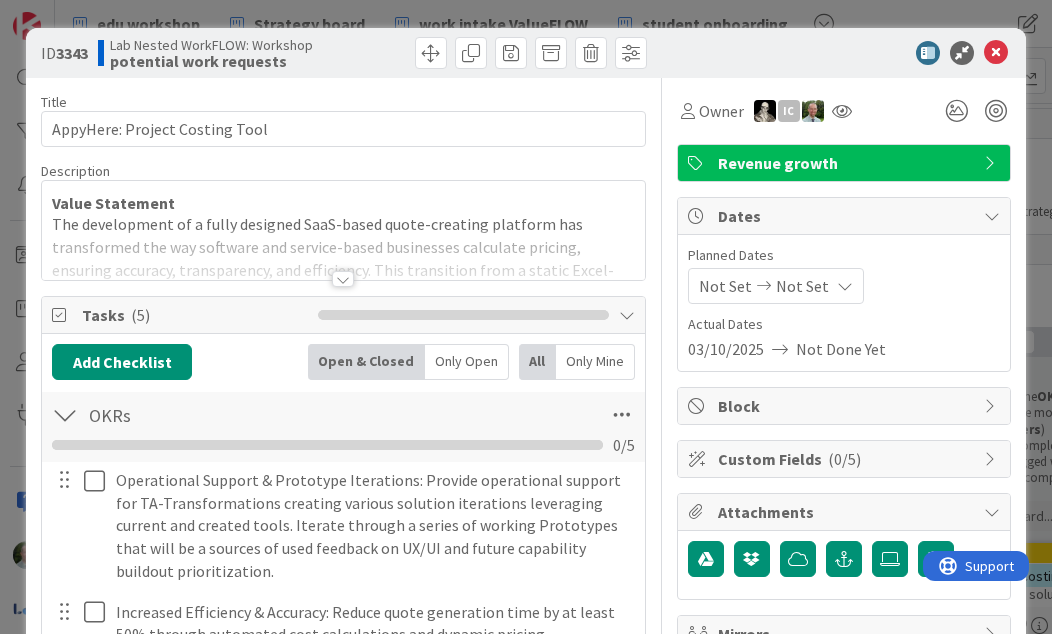scroll, scrollTop: 0, scrollLeft: 0, axis: both 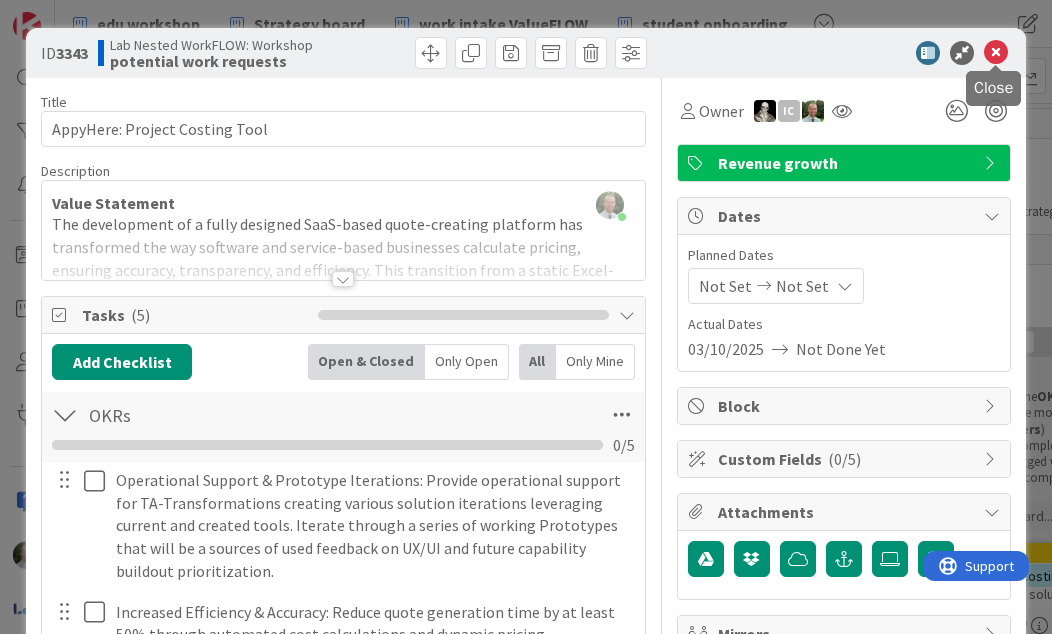 click at bounding box center [996, 53] 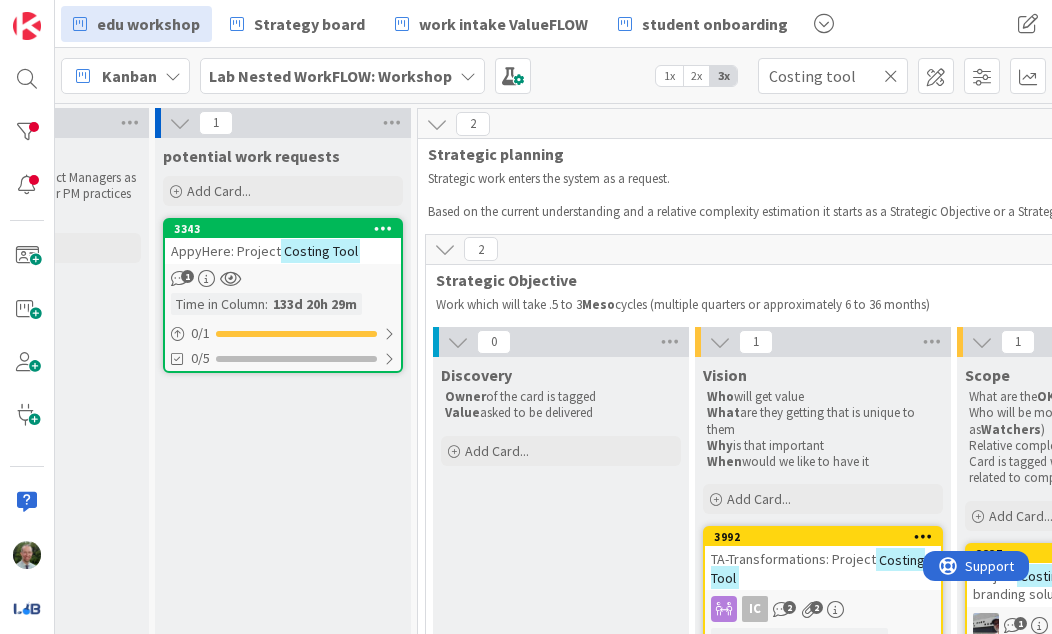 scroll, scrollTop: 0, scrollLeft: 0, axis: both 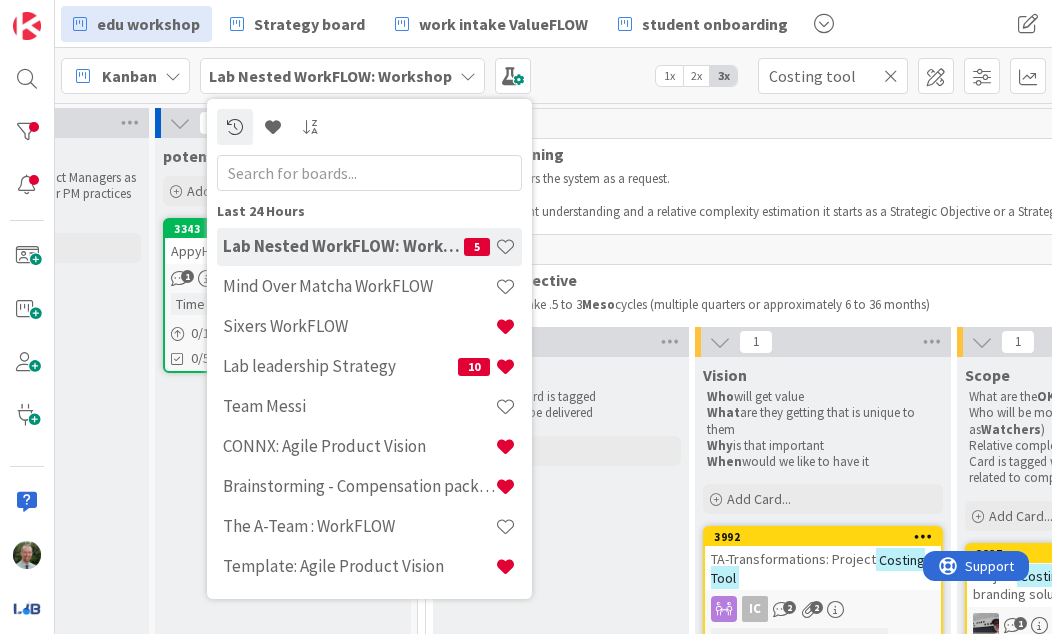 click at bounding box center [369, 173] 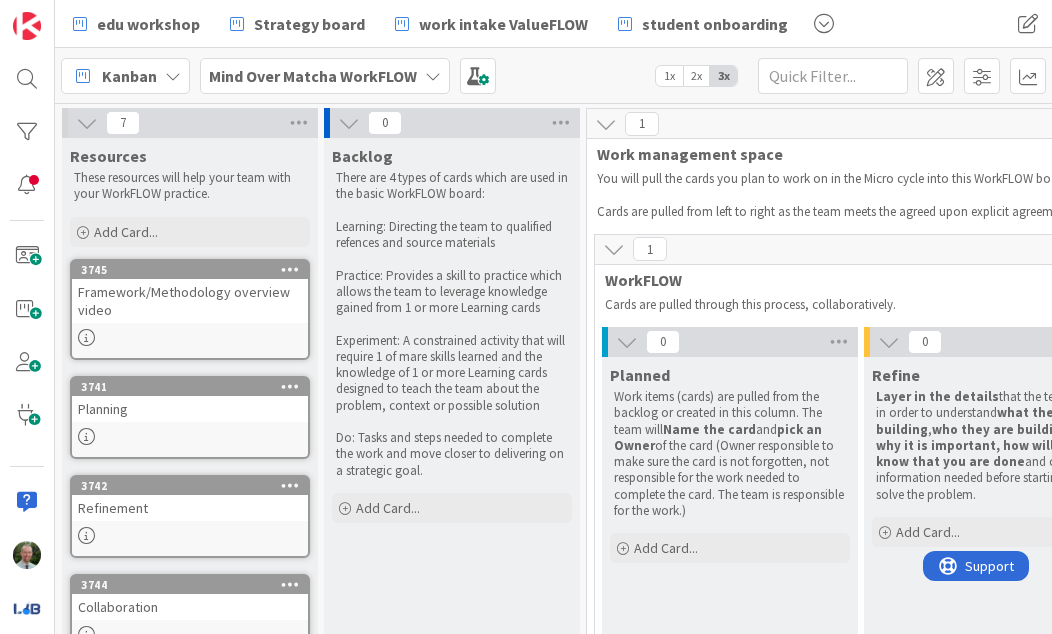 scroll, scrollTop: 0, scrollLeft: 0, axis: both 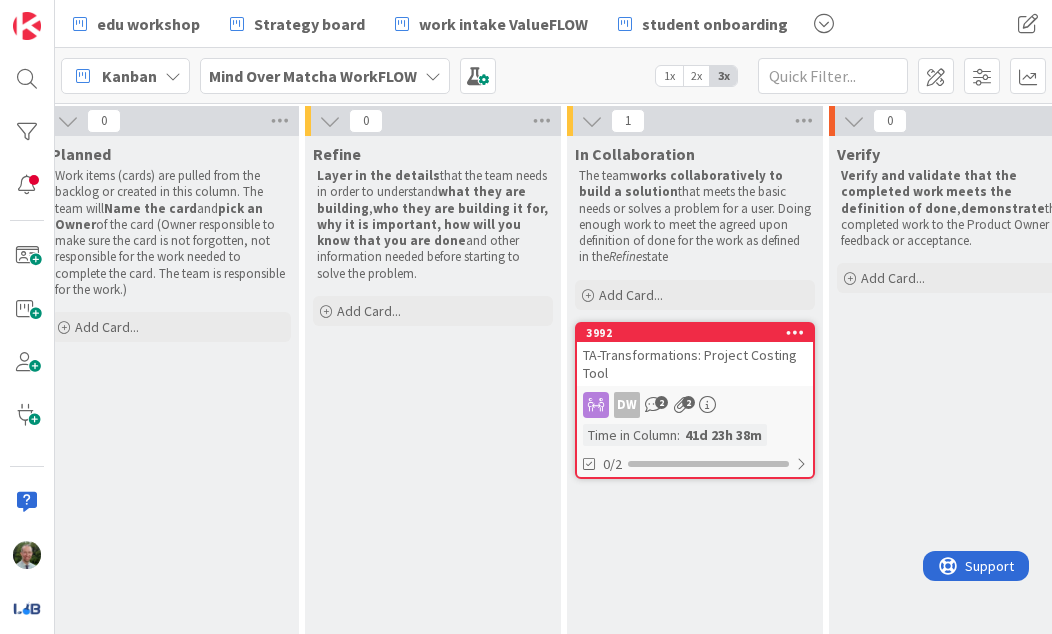 click on "TA-Transformations: Project Costing Tool" at bounding box center (695, 364) 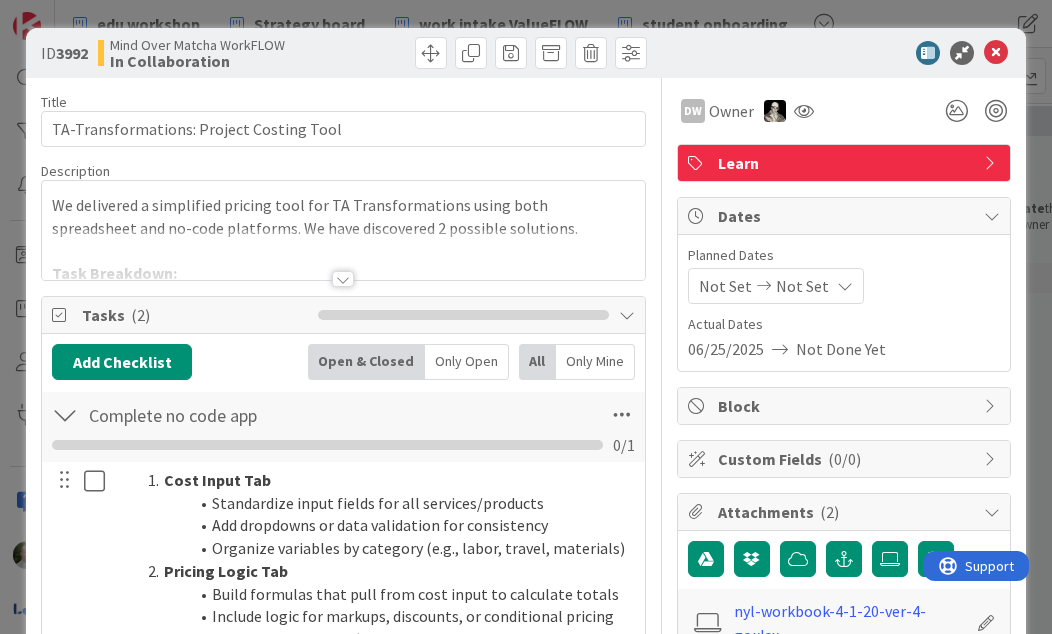 scroll, scrollTop: 0, scrollLeft: 0, axis: both 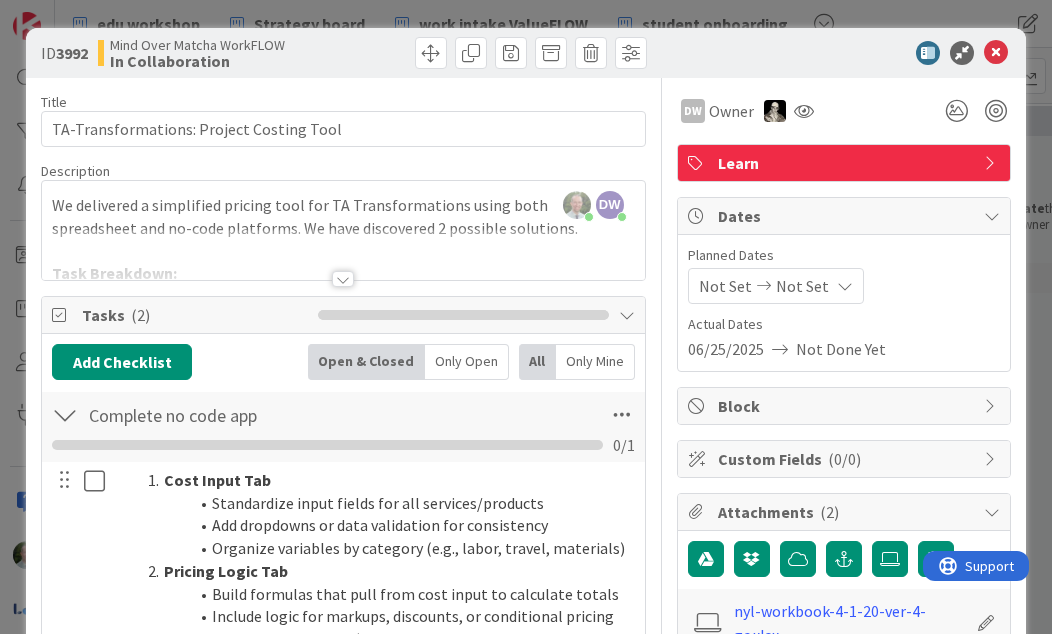 click at bounding box center (996, 53) 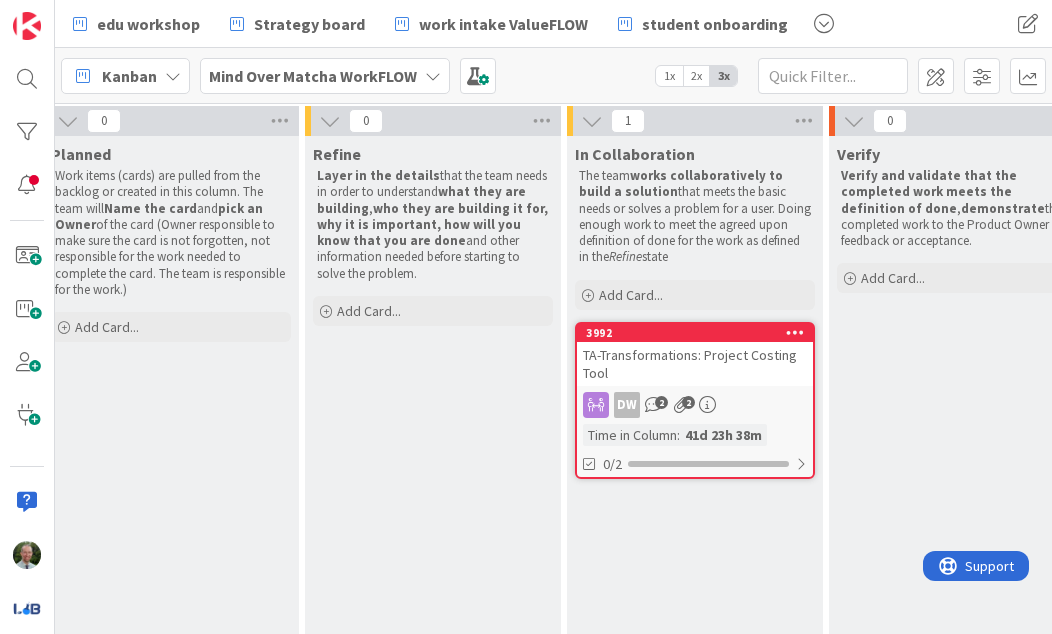 scroll, scrollTop: 0, scrollLeft: 0, axis: both 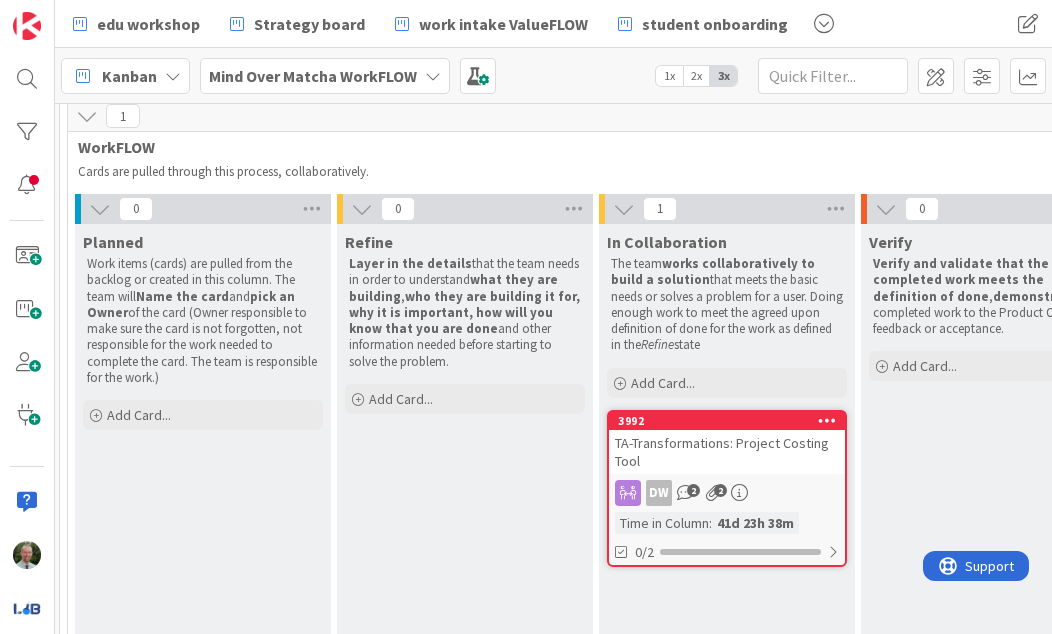 click on "TA-Transformations: Project Costing Tool" at bounding box center (727, 452) 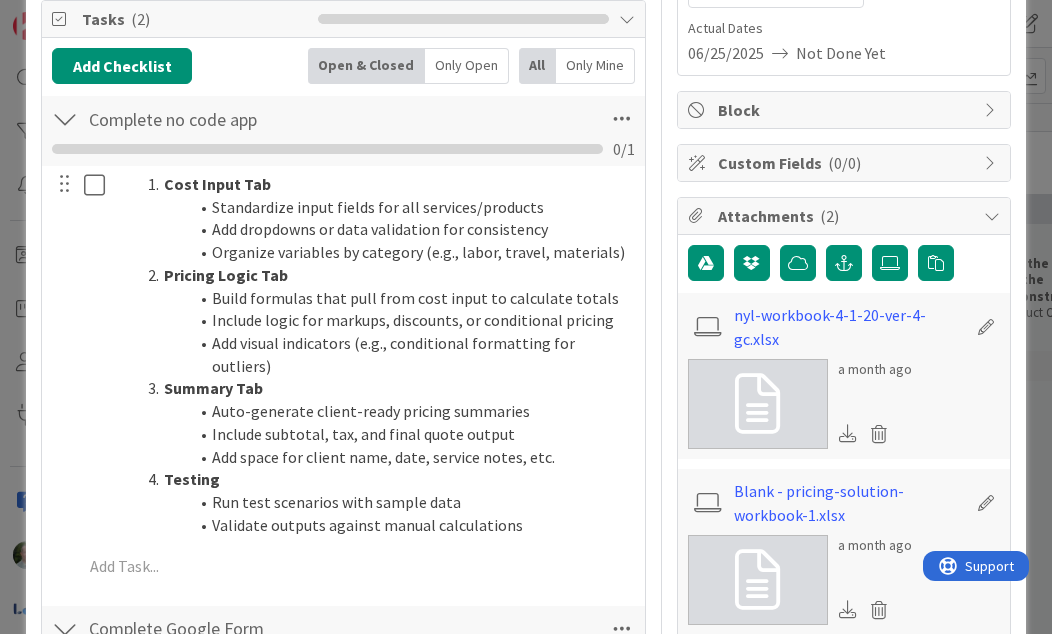 scroll, scrollTop: 406, scrollLeft: 0, axis: vertical 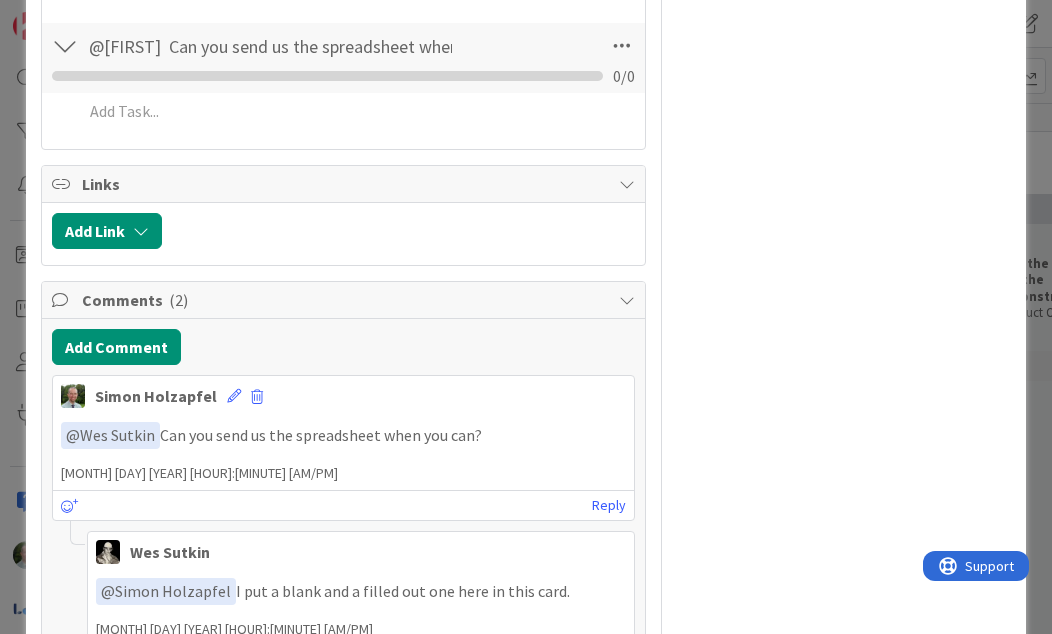 click on "Add Link" at bounding box center (107, 231) 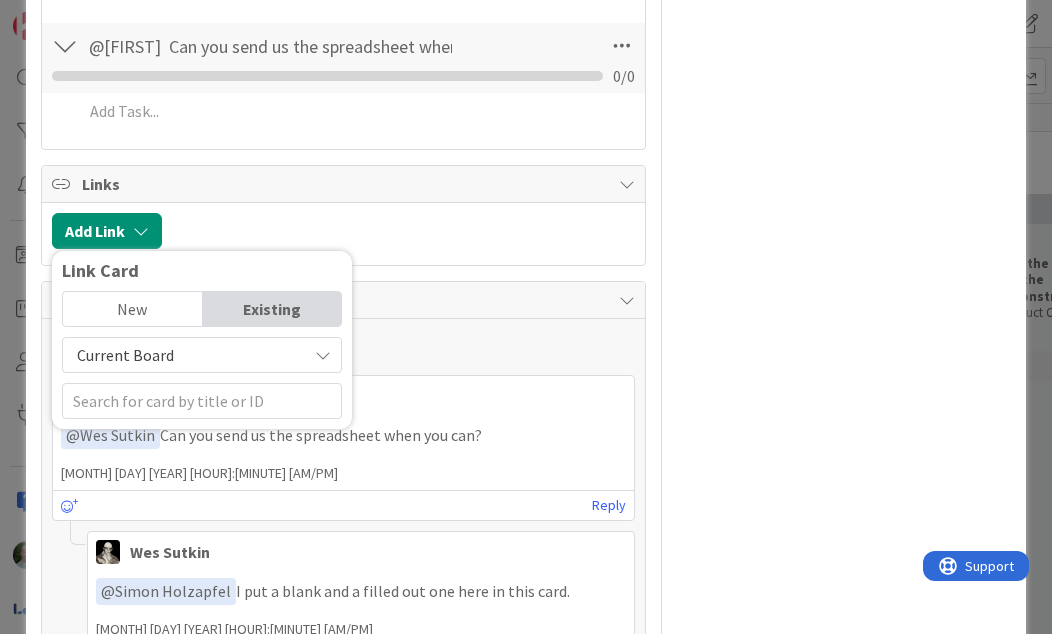 click on "DW Owner Learn Dates Planned Dates Not Set Not Set Actual Dates 06/25/2025 Not Done Yet Block Custom Fields ( 0/0 ) Attachments ( 2 ) nyl-workbook-4-1-20-ver-4-gc.xlsx a month ago Blank - pricing-solution-workbook-1.xlsx a month ago Mirrors Metrics" at bounding box center [844, 297] 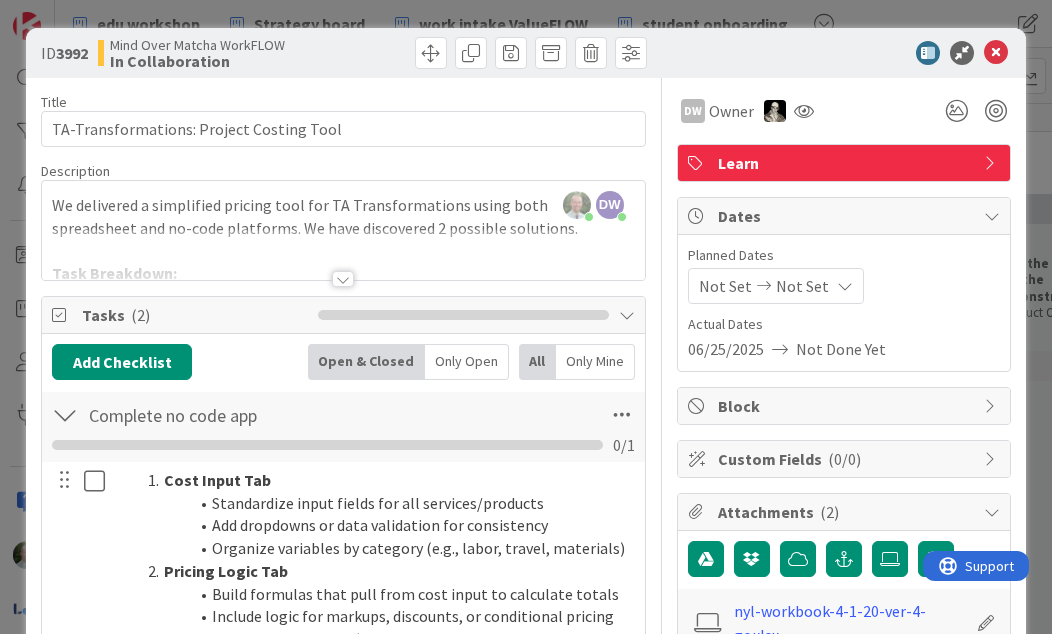 scroll, scrollTop: 0, scrollLeft: 0, axis: both 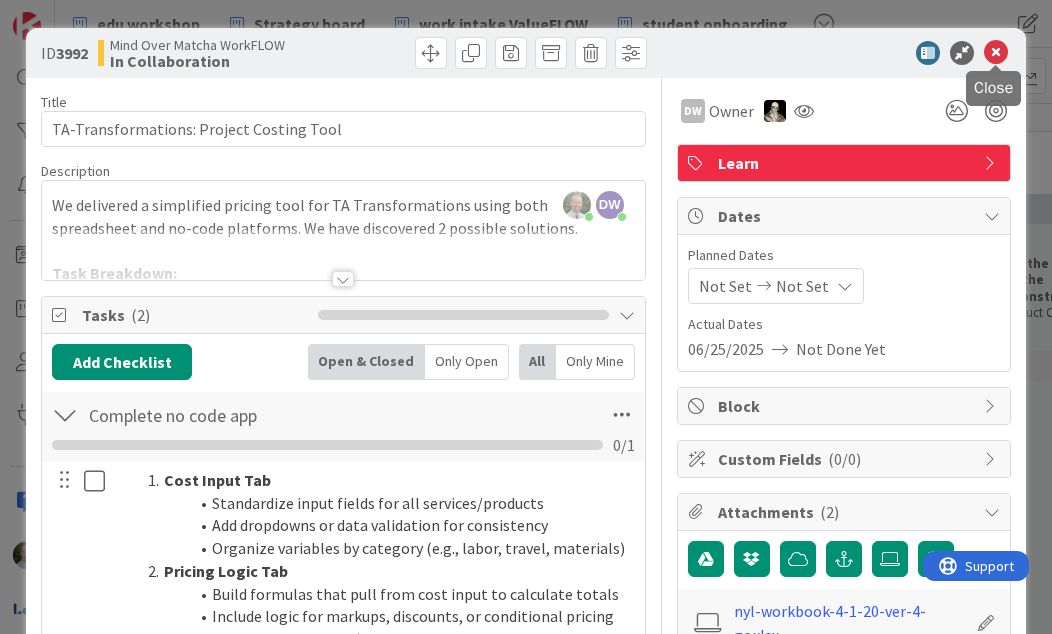 click at bounding box center (996, 53) 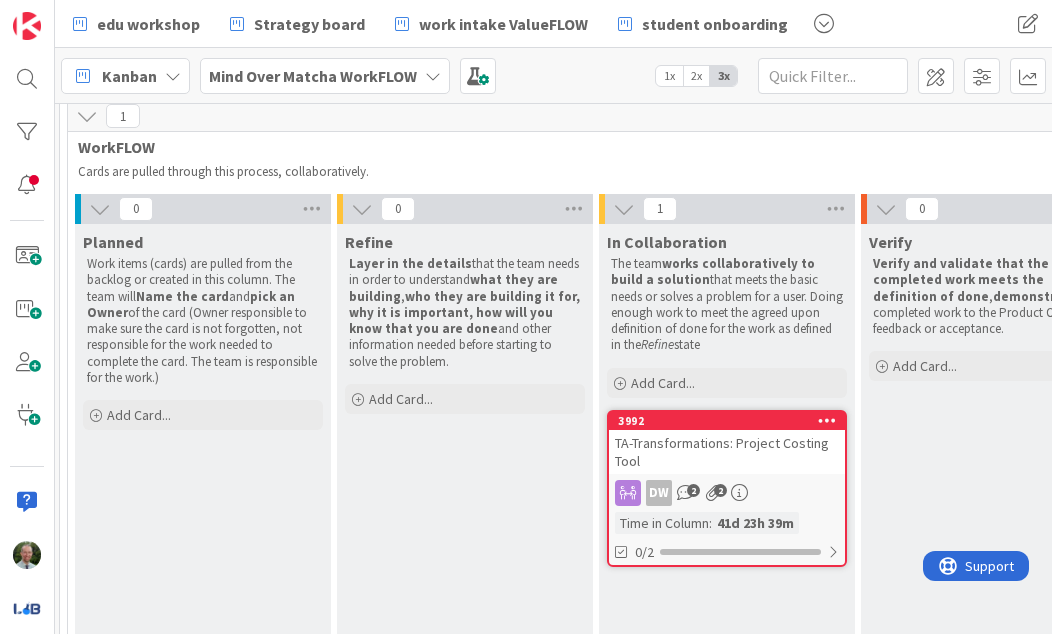 scroll, scrollTop: 0, scrollLeft: 0, axis: both 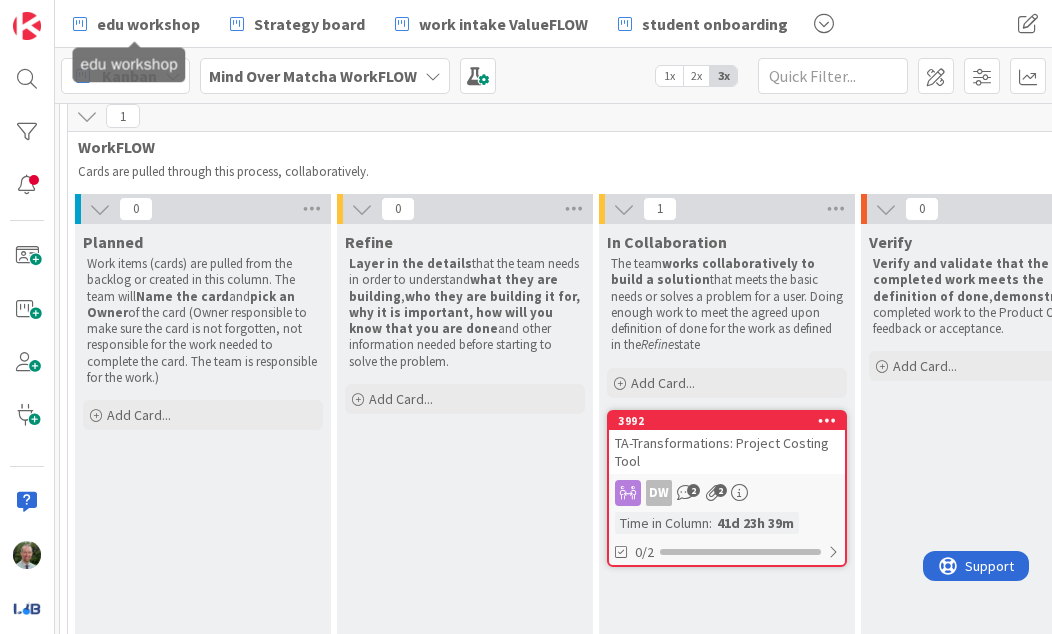 click on "edu workshop" at bounding box center [148, 24] 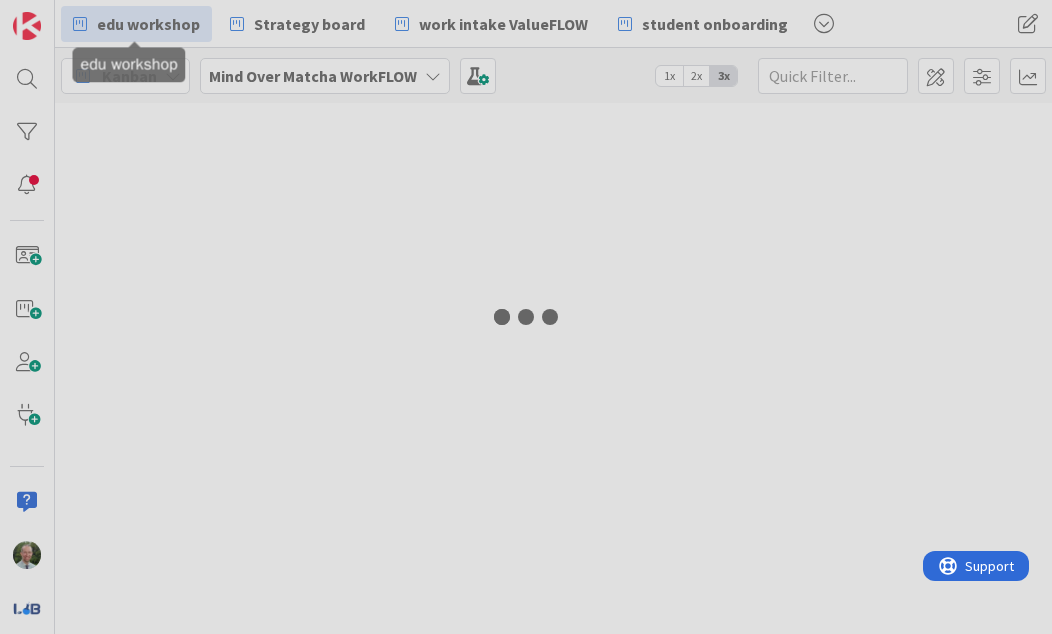 type on "Costing tool" 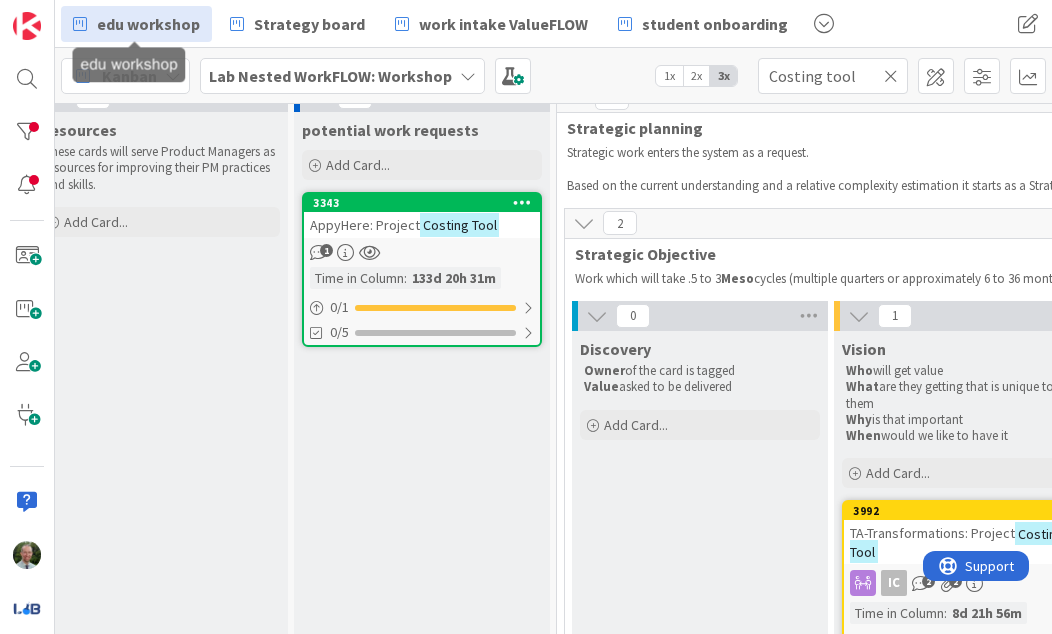 scroll, scrollTop: 0, scrollLeft: 0, axis: both 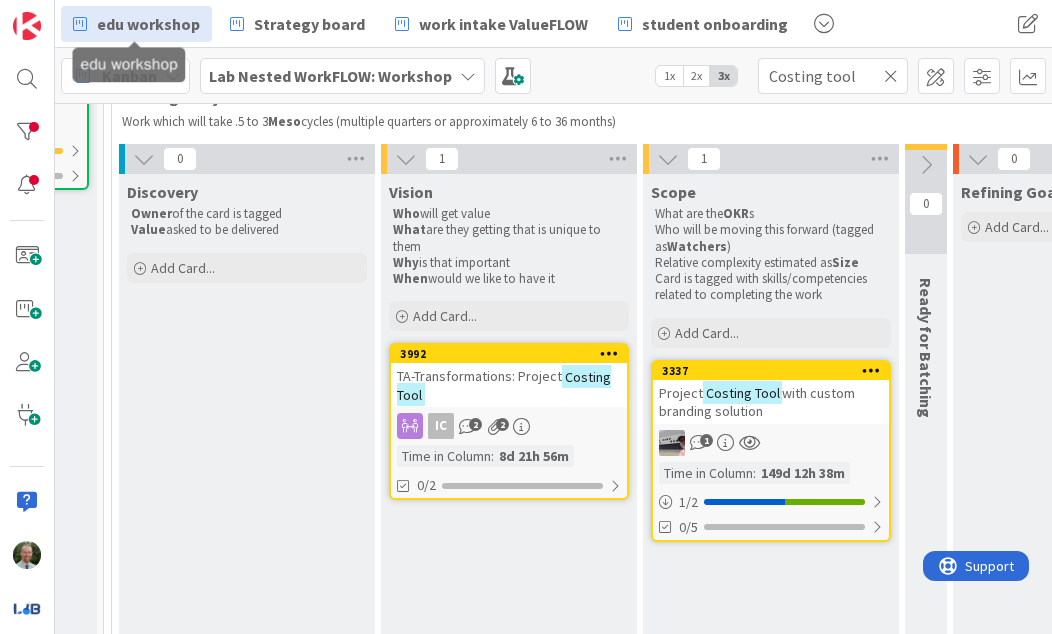 click on "3992 TA-Transformations: Project  Costing Tool IC 2 2 Time in Column : 8d 21h 56m 0/2" at bounding box center (509, 421) 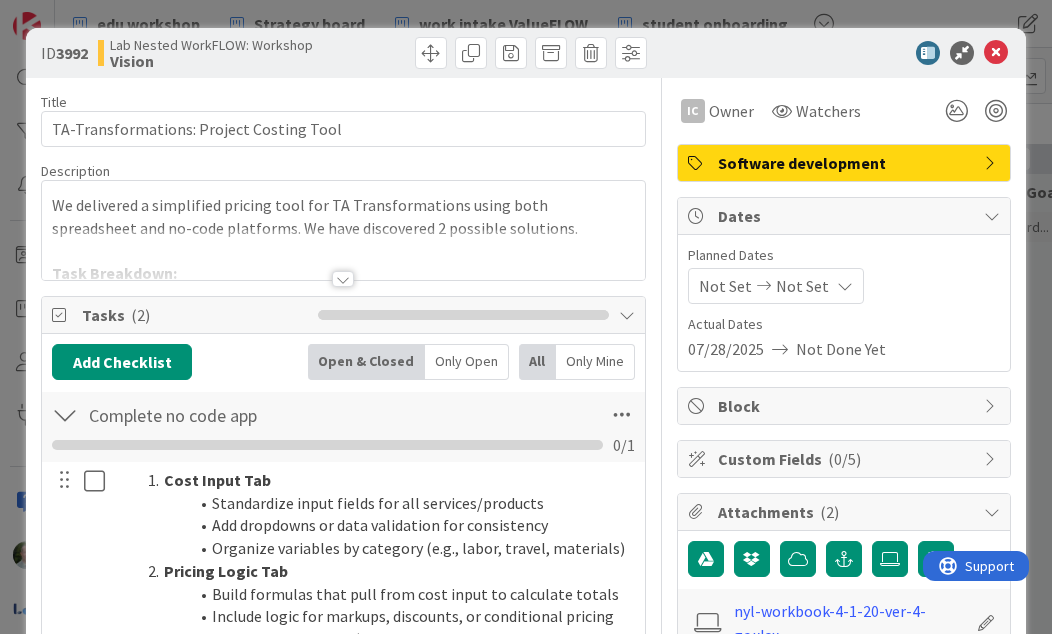 scroll, scrollTop: 0, scrollLeft: 0, axis: both 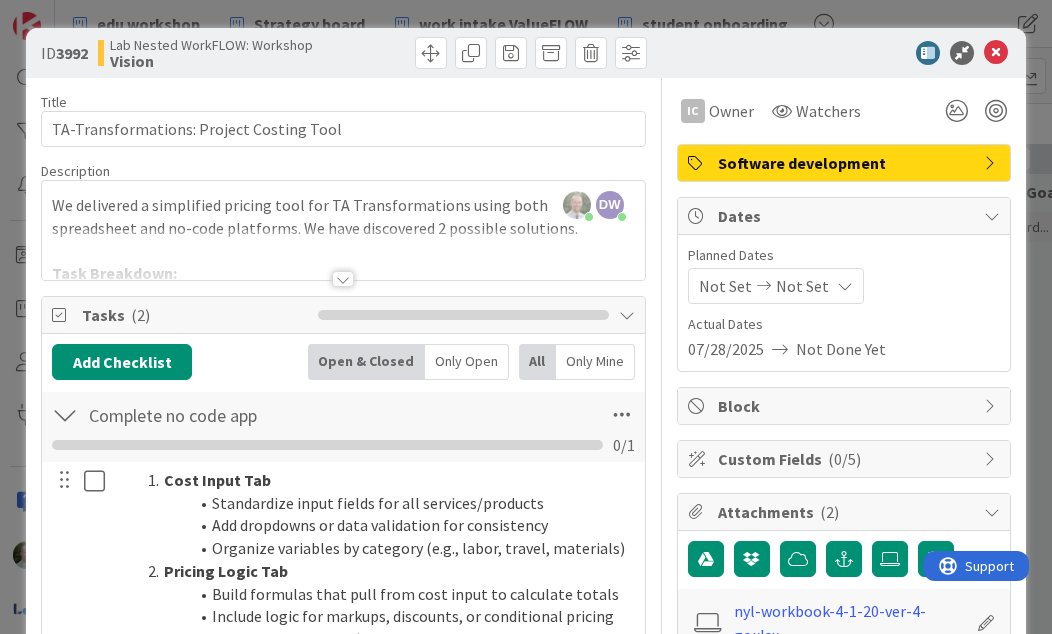 click on "[FIRST] [LAST] just joined DW   [FIRST] [LAST] joined  1 m ago" at bounding box center (593, 205) 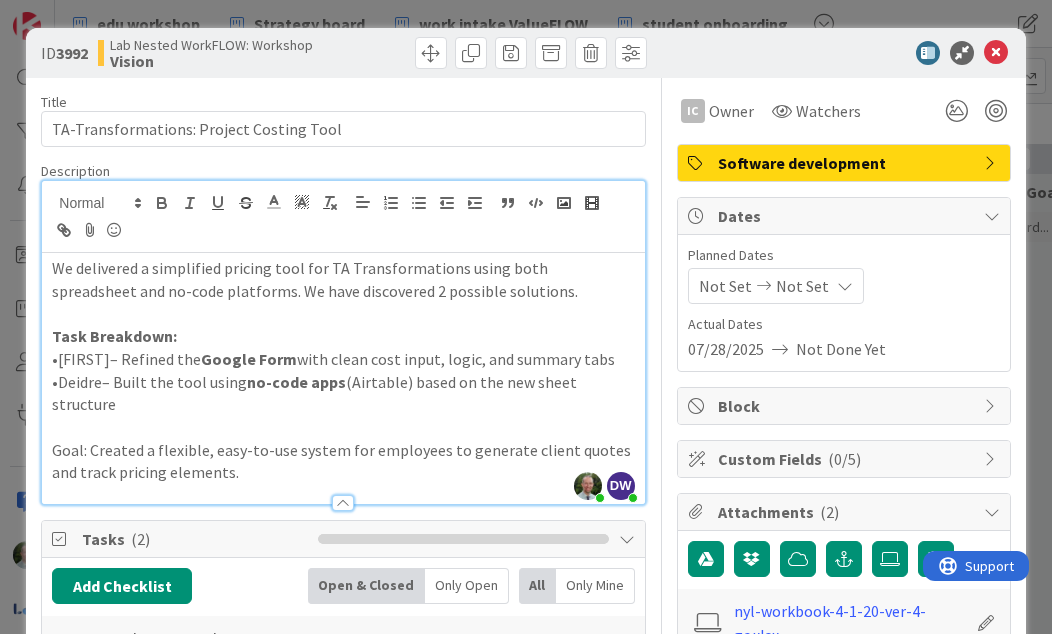 click on "DW" at bounding box center [621, 486] 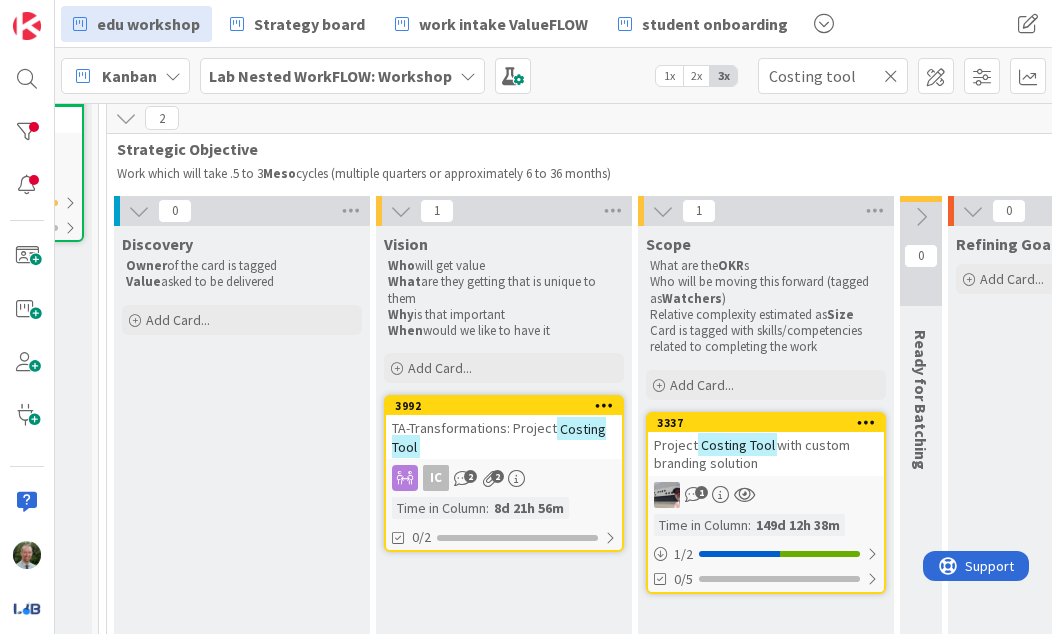 scroll, scrollTop: 0, scrollLeft: 0, axis: both 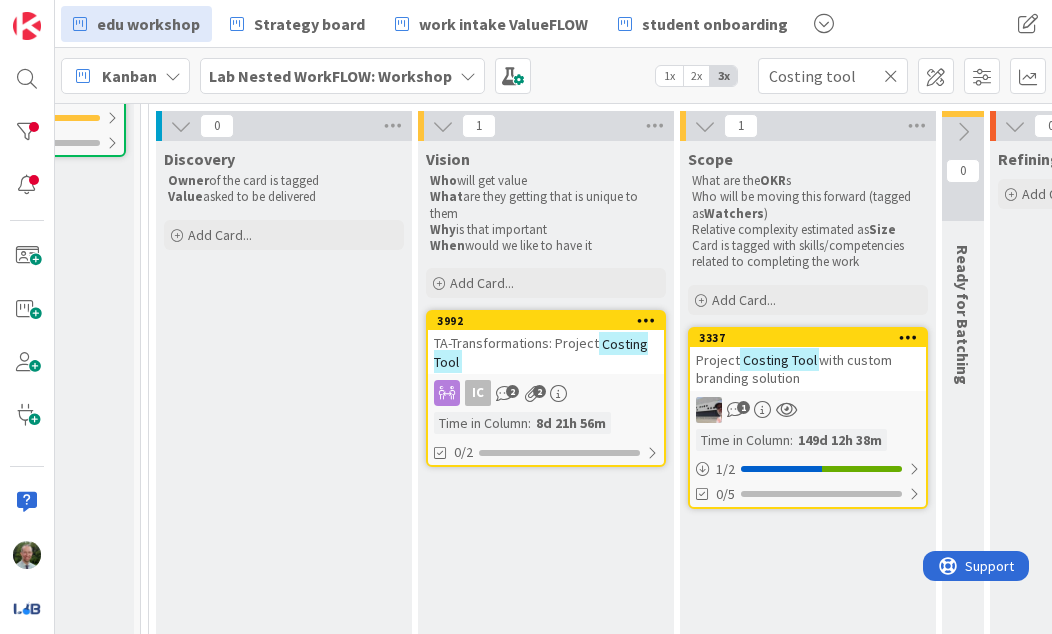 click on "IC 2 2" at bounding box center (546, 393) 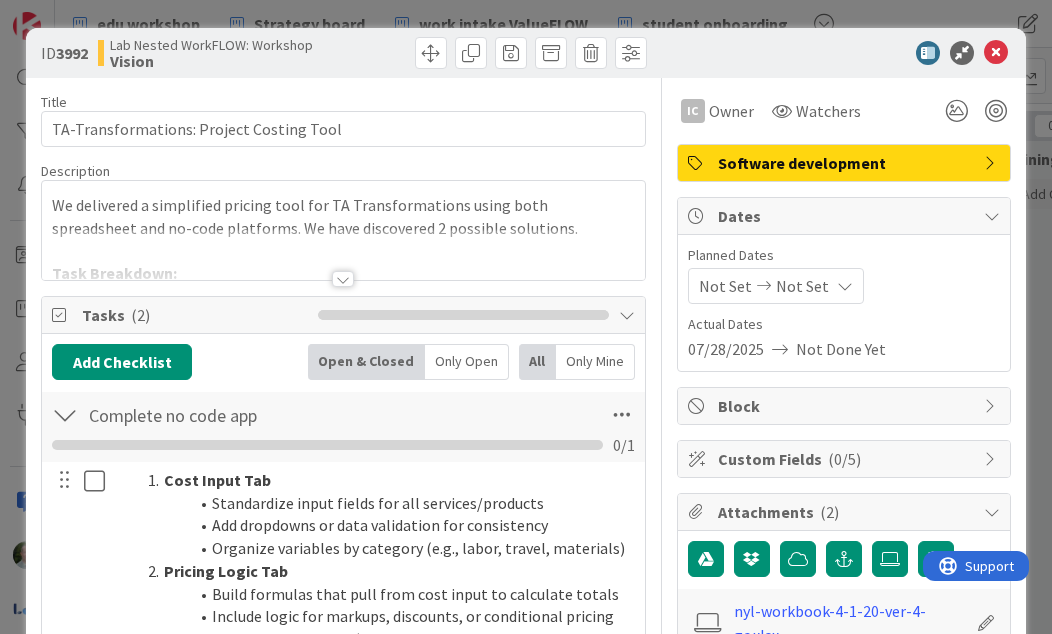 scroll, scrollTop: 0, scrollLeft: 0, axis: both 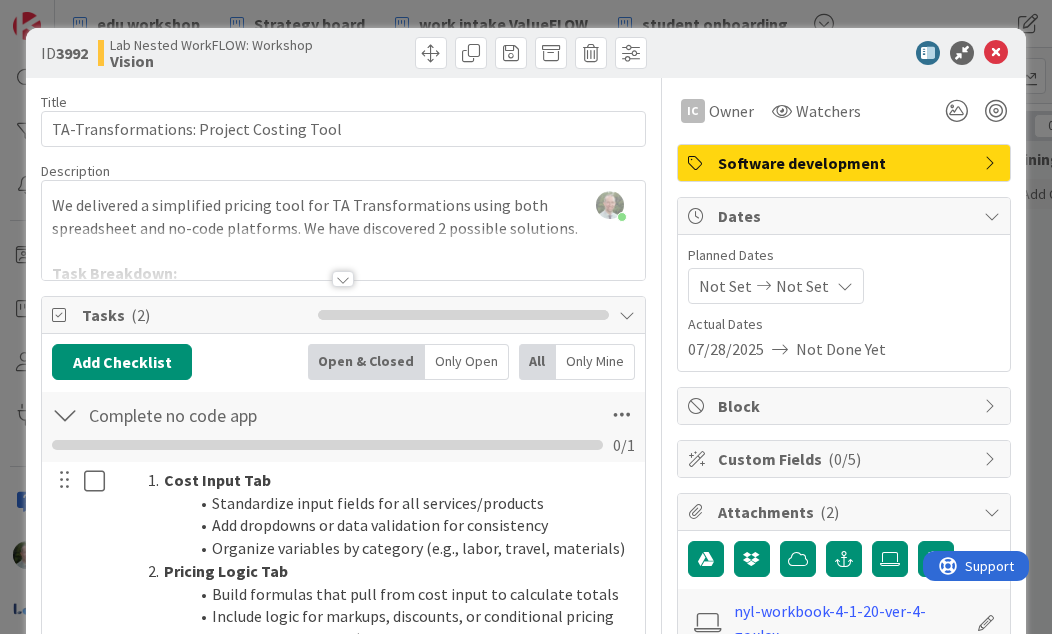 click at bounding box center (996, 53) 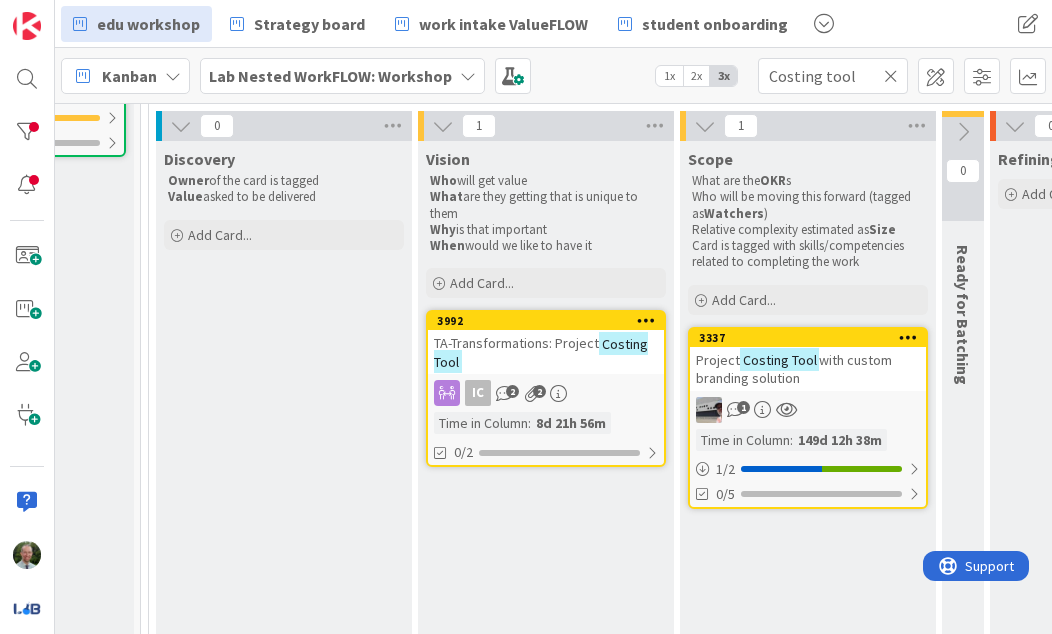 scroll, scrollTop: 0, scrollLeft: 0, axis: both 